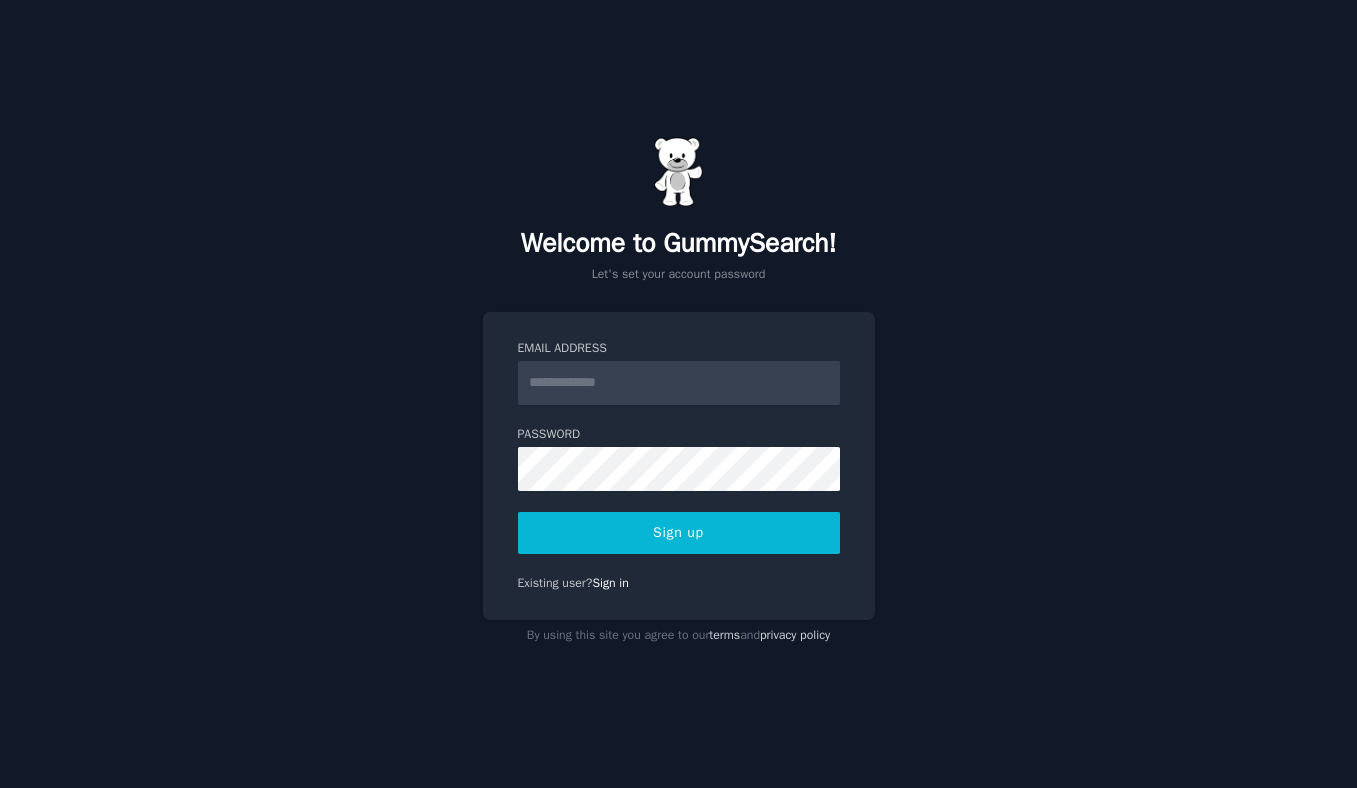 scroll, scrollTop: 0, scrollLeft: 0, axis: both 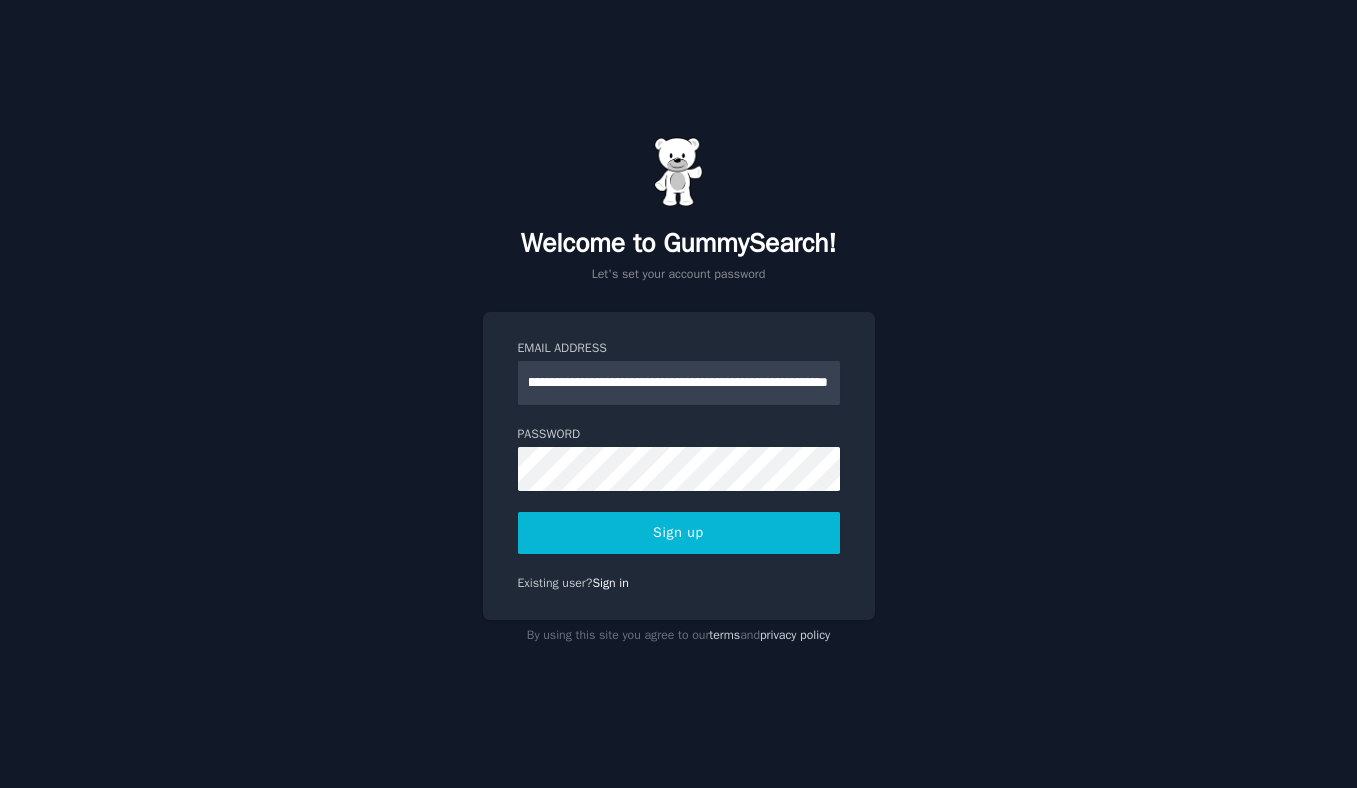 click on "**********" at bounding box center (679, 383) 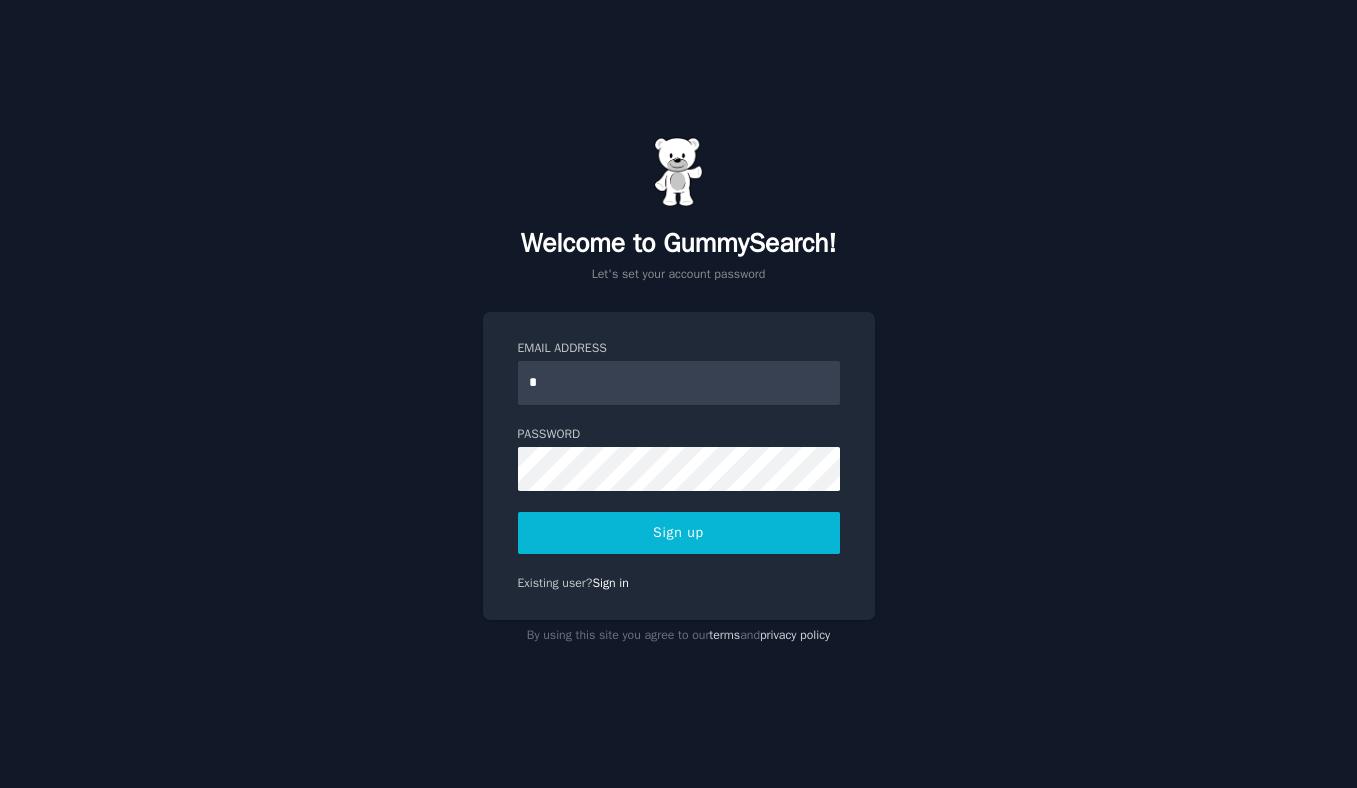 scroll, scrollTop: 0, scrollLeft: 0, axis: both 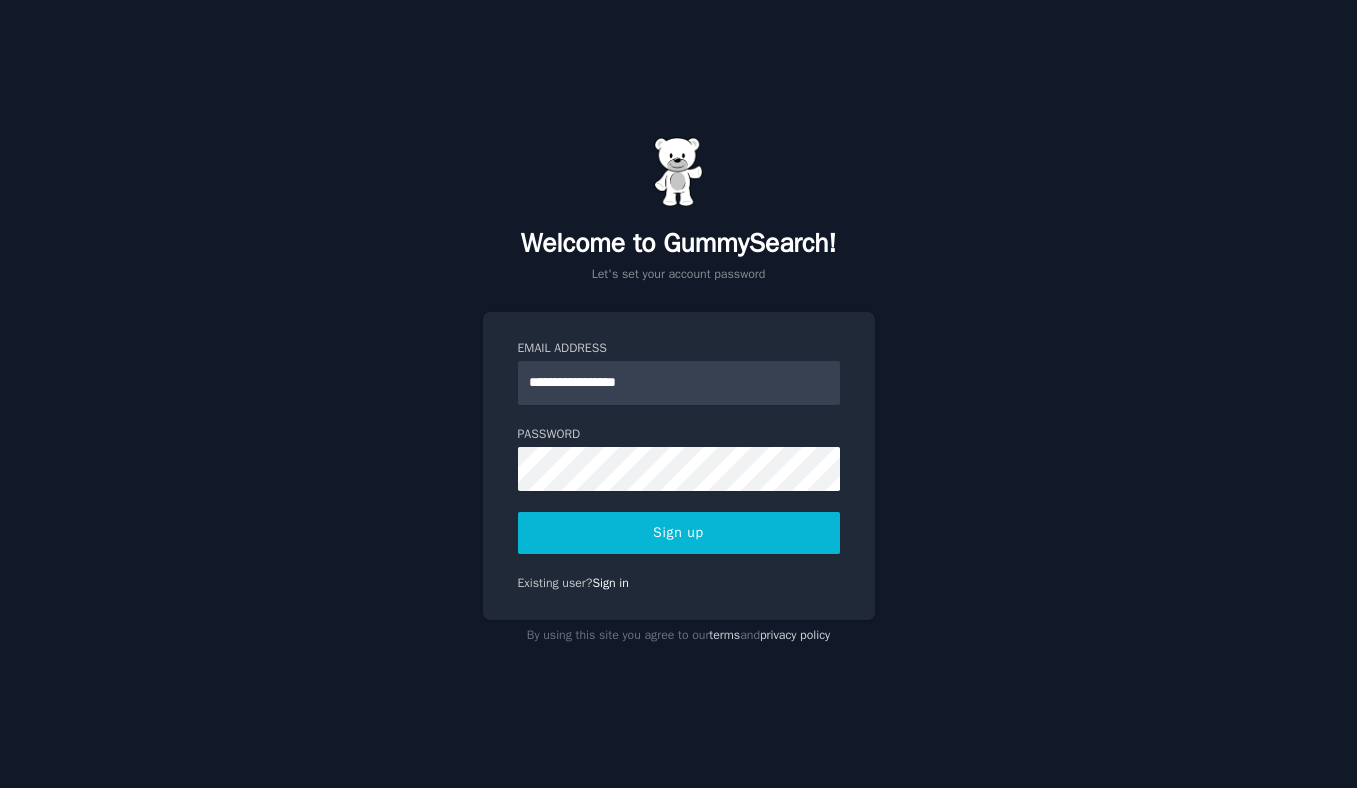 click on "**********" at bounding box center [679, 383] 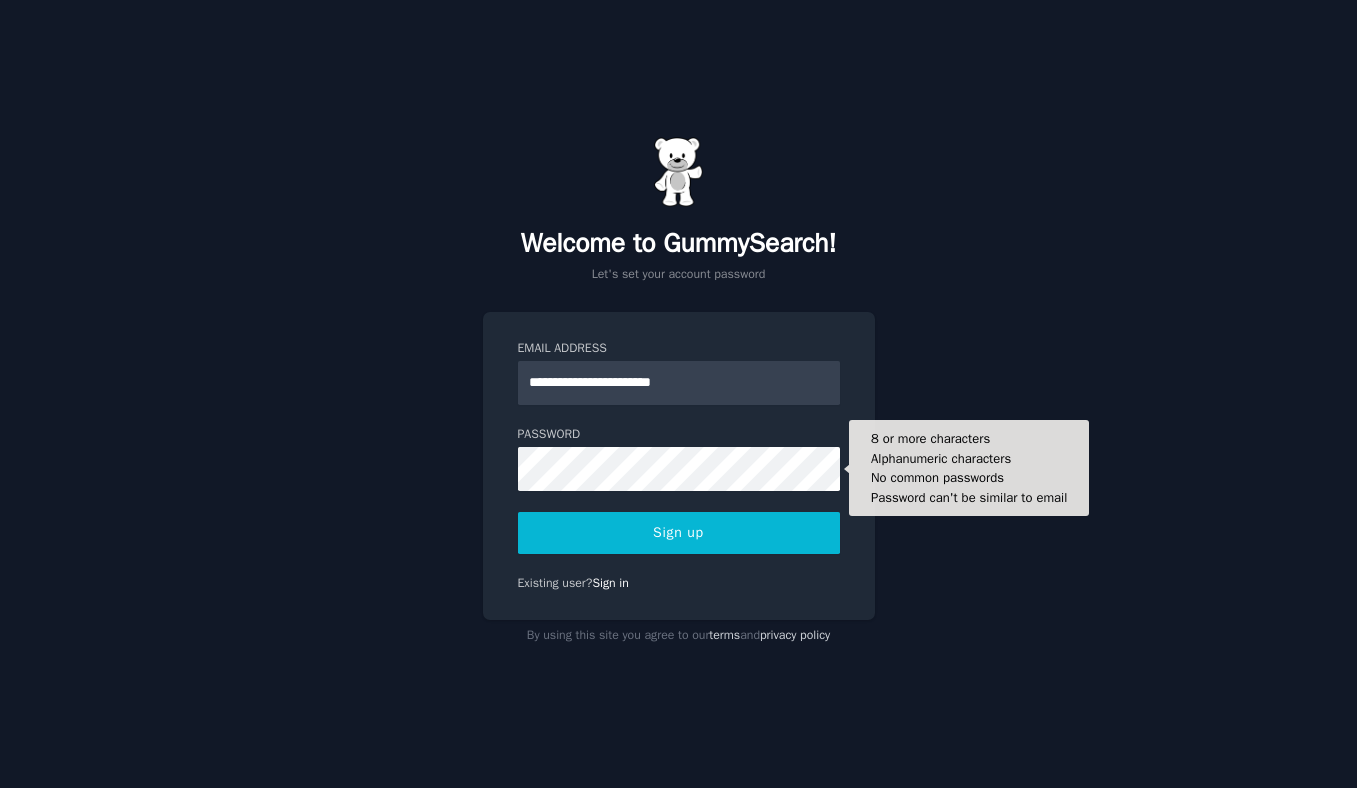 type on "**********" 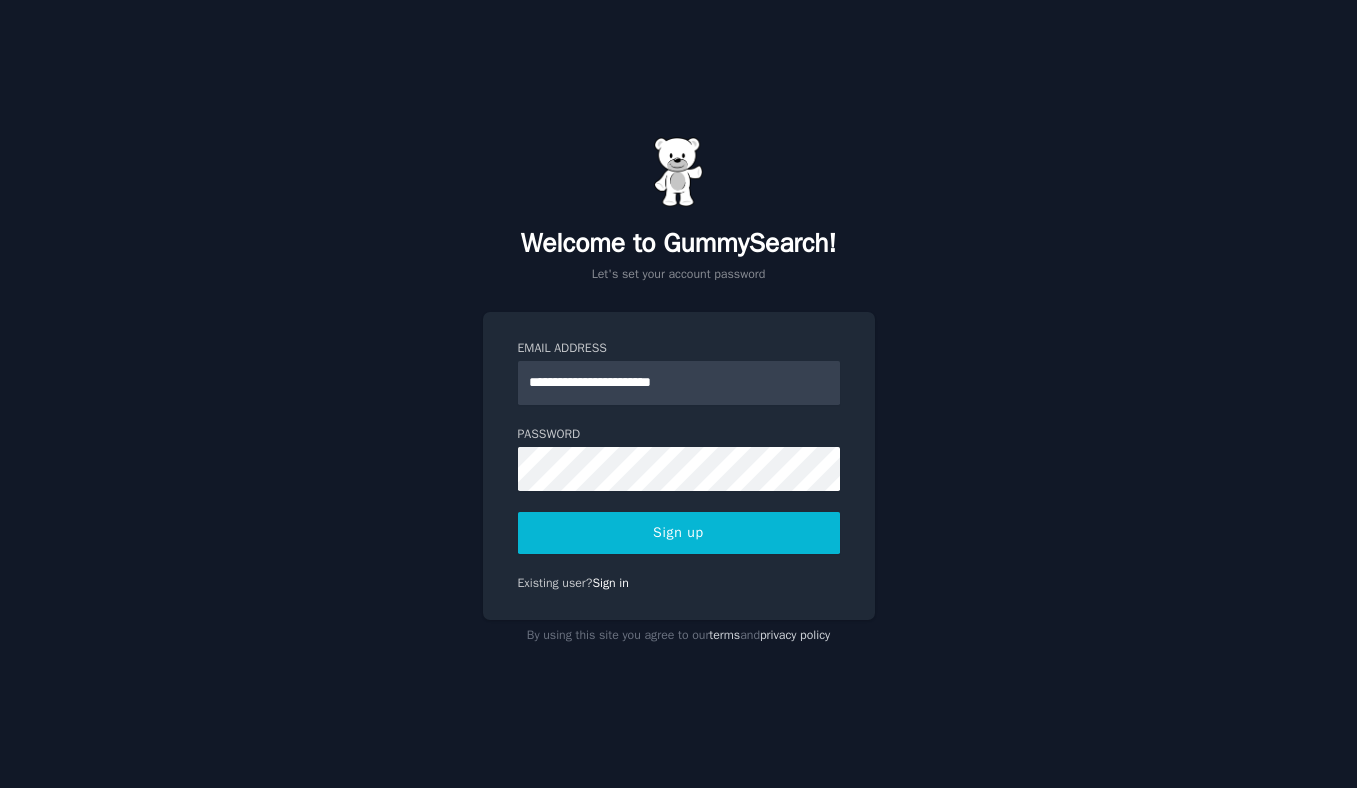 click on "Sign up" at bounding box center (679, 533) 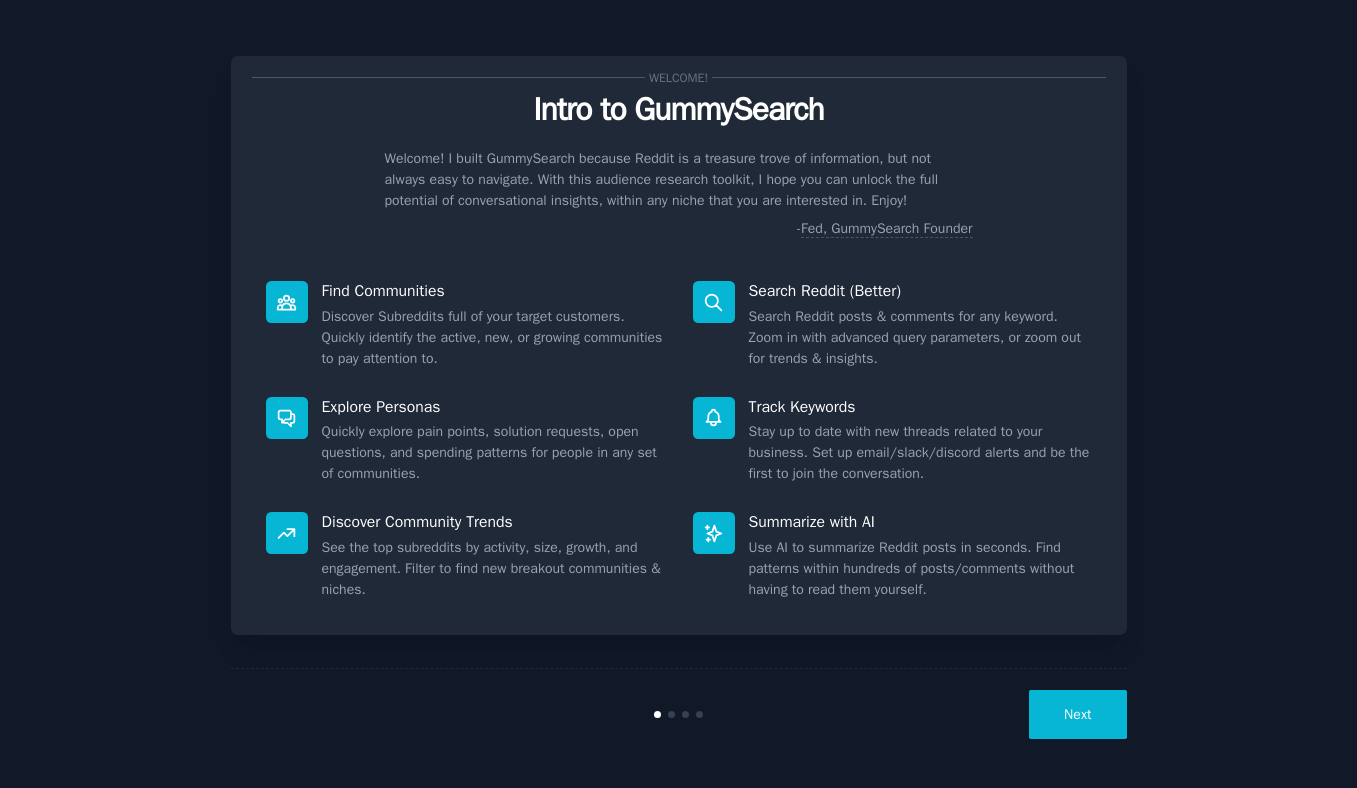 scroll, scrollTop: 0, scrollLeft: 0, axis: both 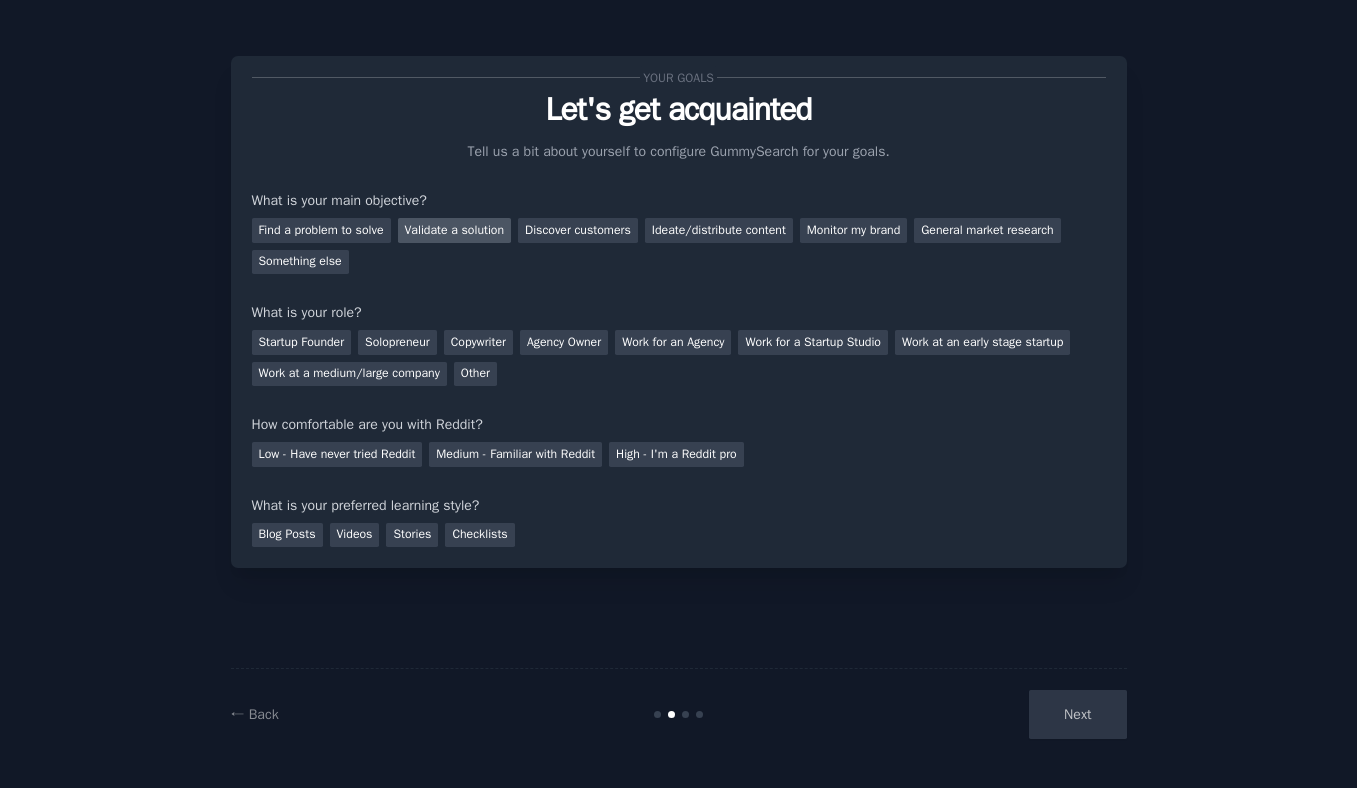 click on "Validate a solution" at bounding box center (455, 230) 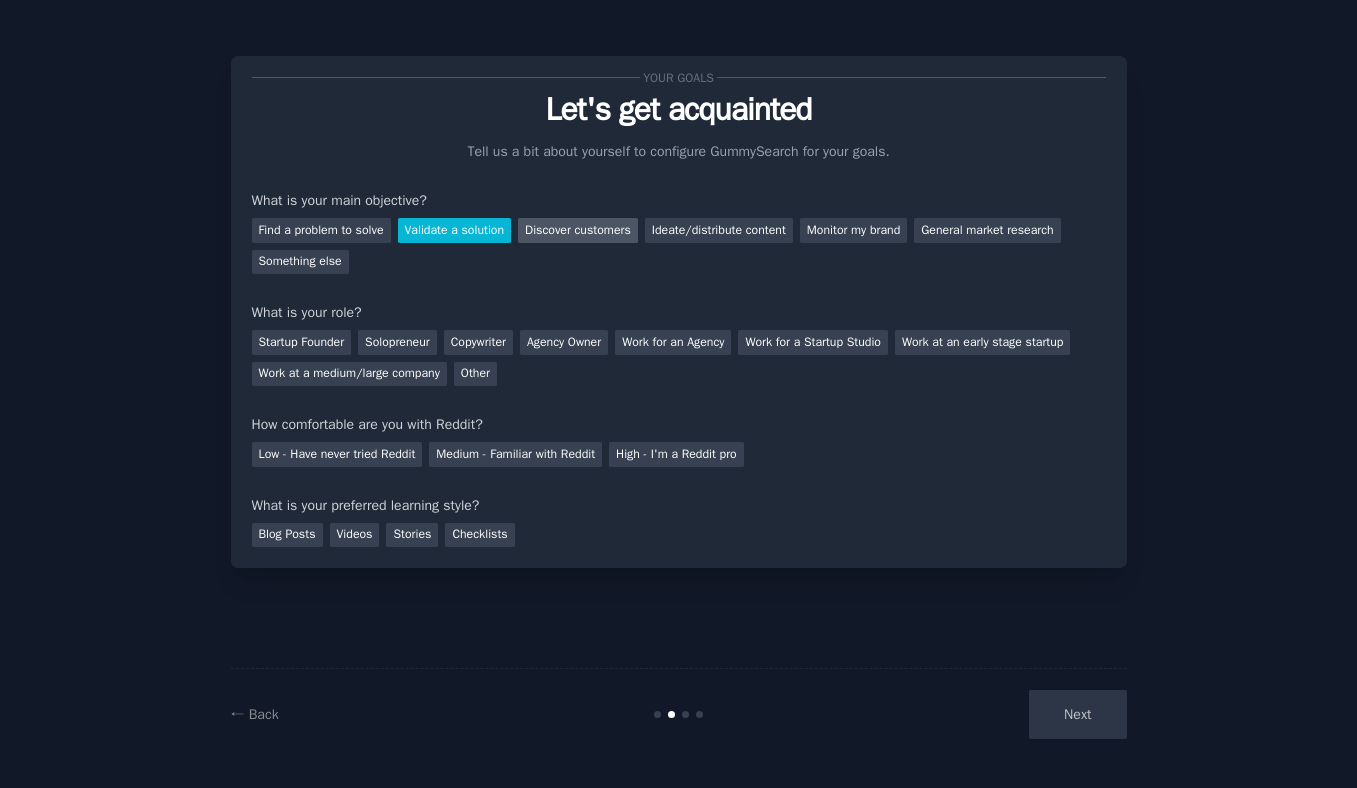 click on "Discover customers" at bounding box center [578, 230] 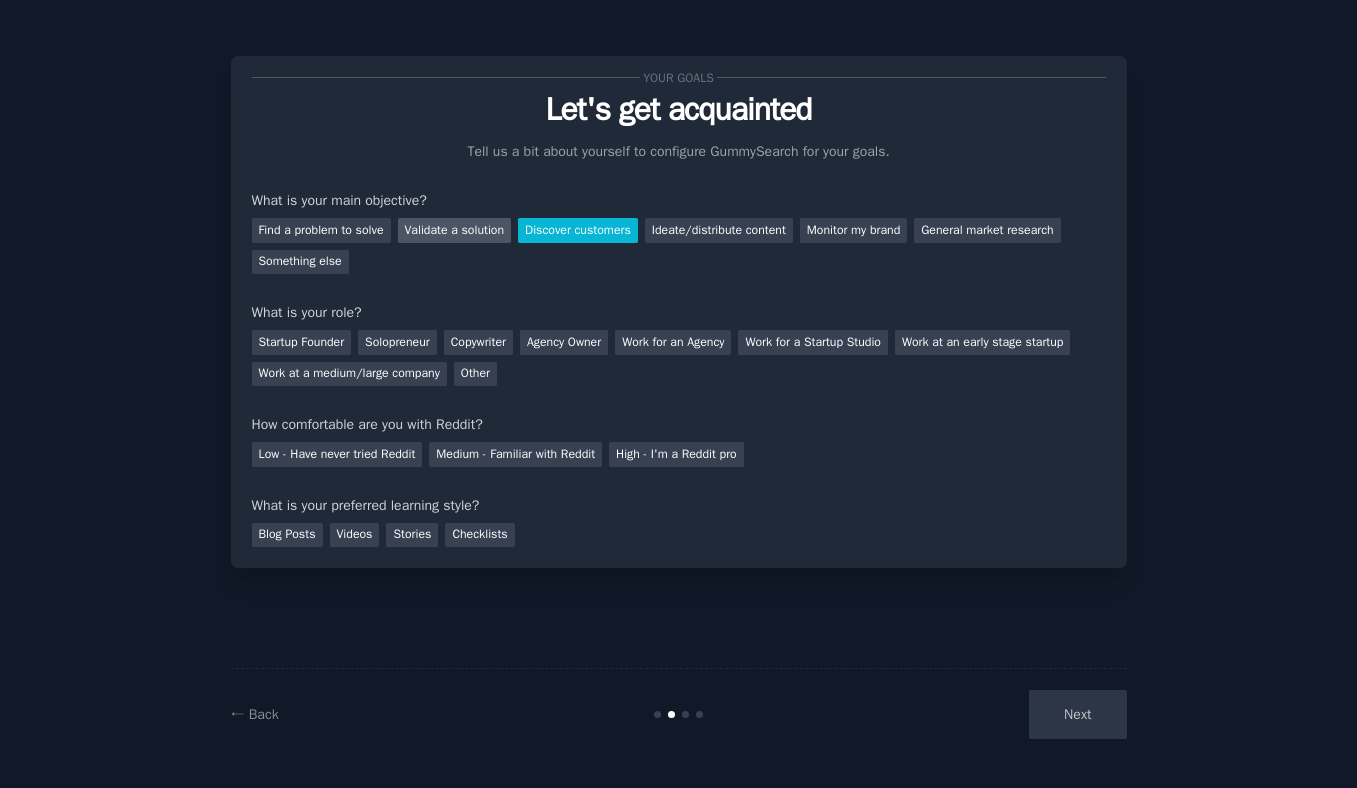 click on "Validate a solution" at bounding box center [455, 230] 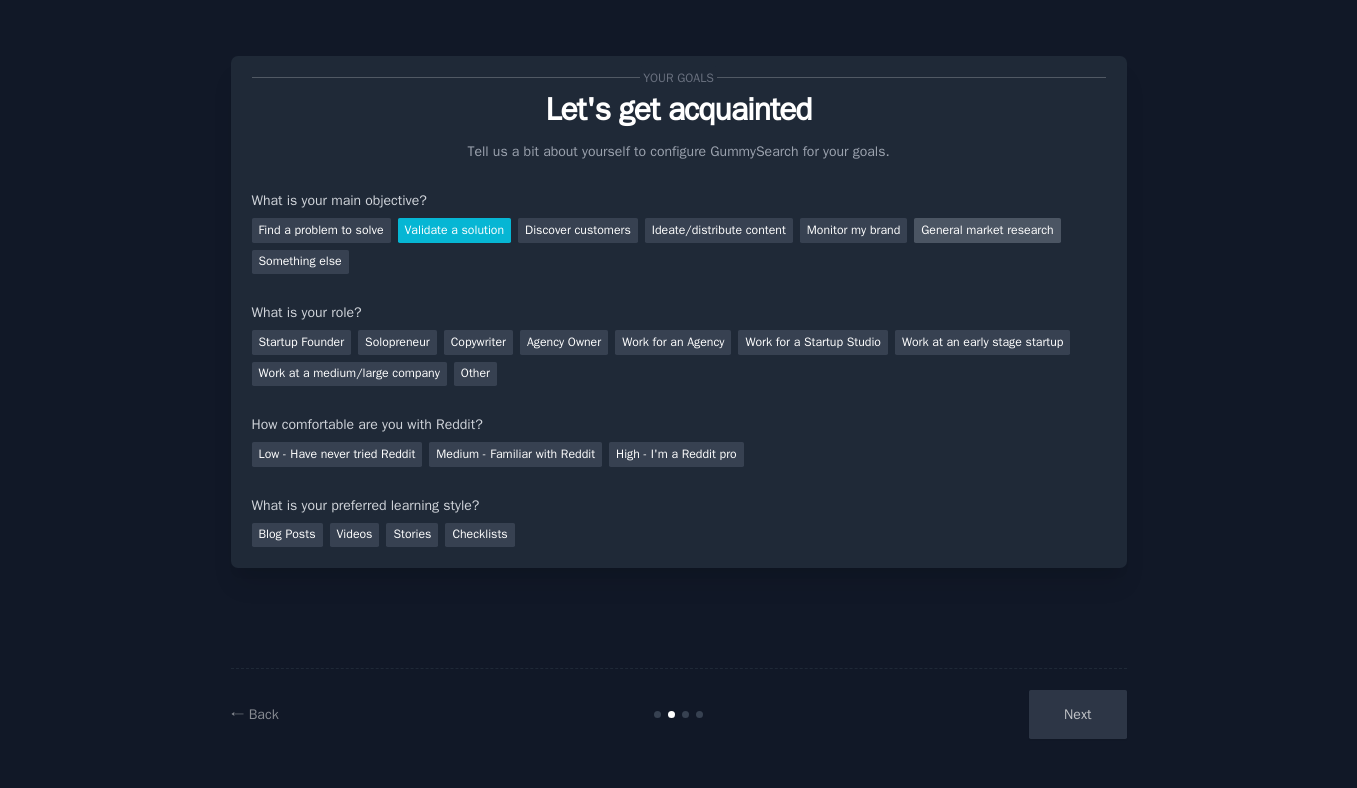 click on "General market research" at bounding box center [987, 230] 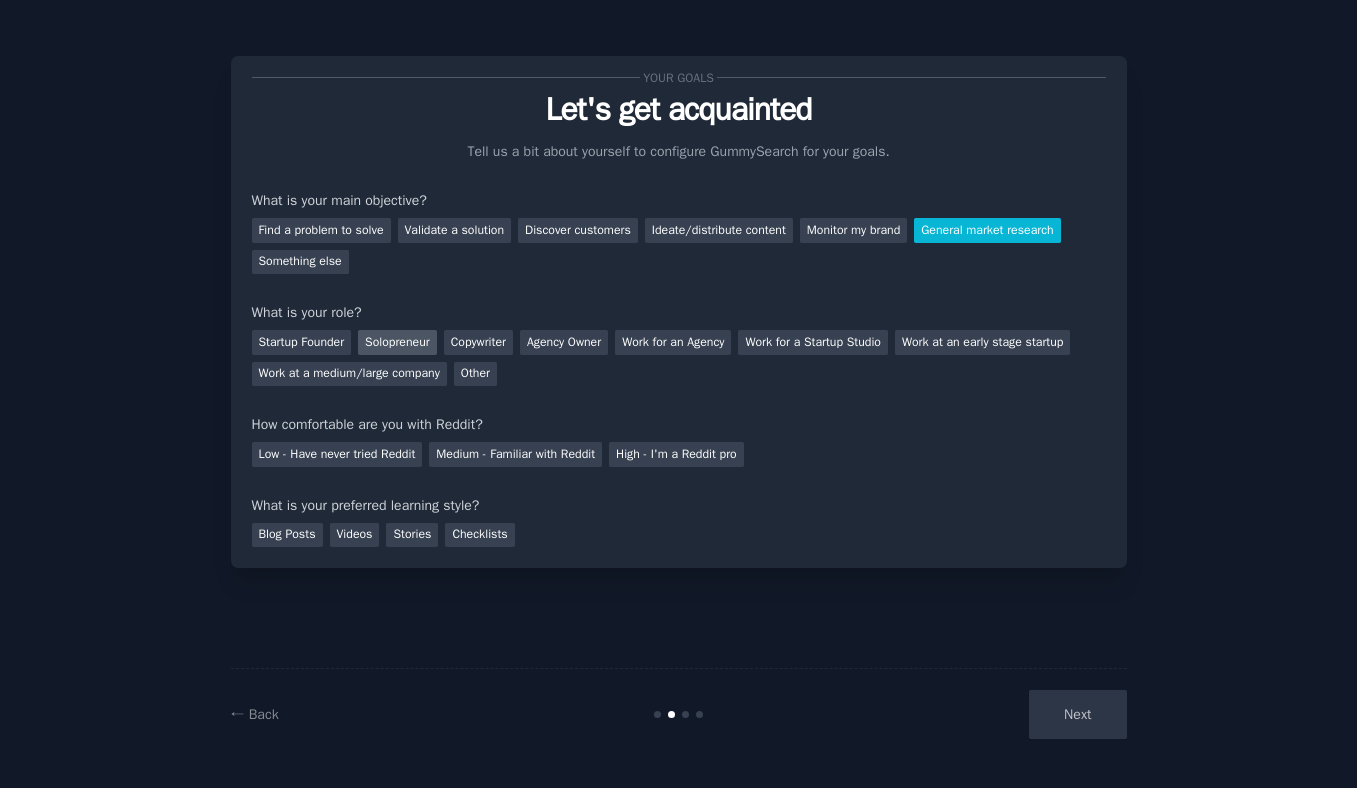 click on "Solopreneur" at bounding box center [397, 342] 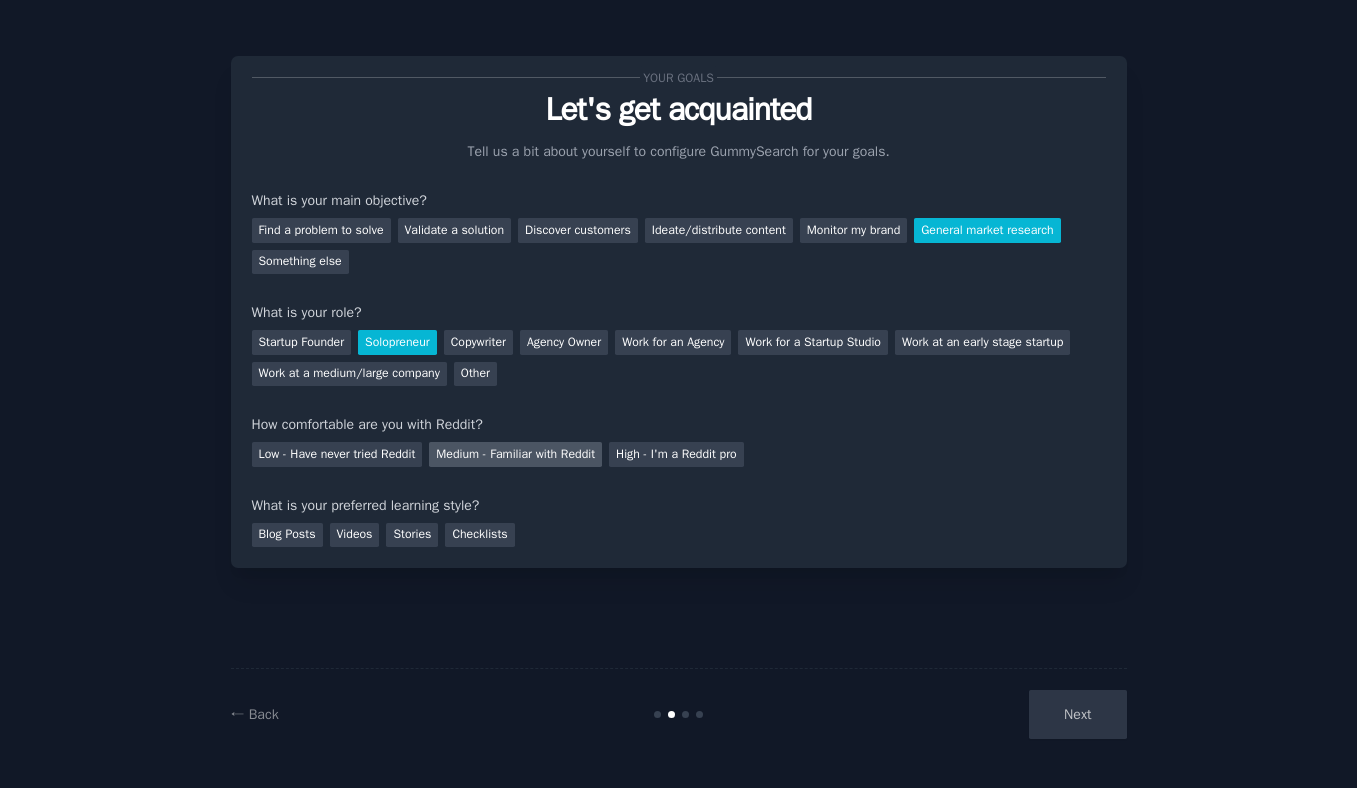 click on "Medium - Familiar with Reddit" at bounding box center [515, 454] 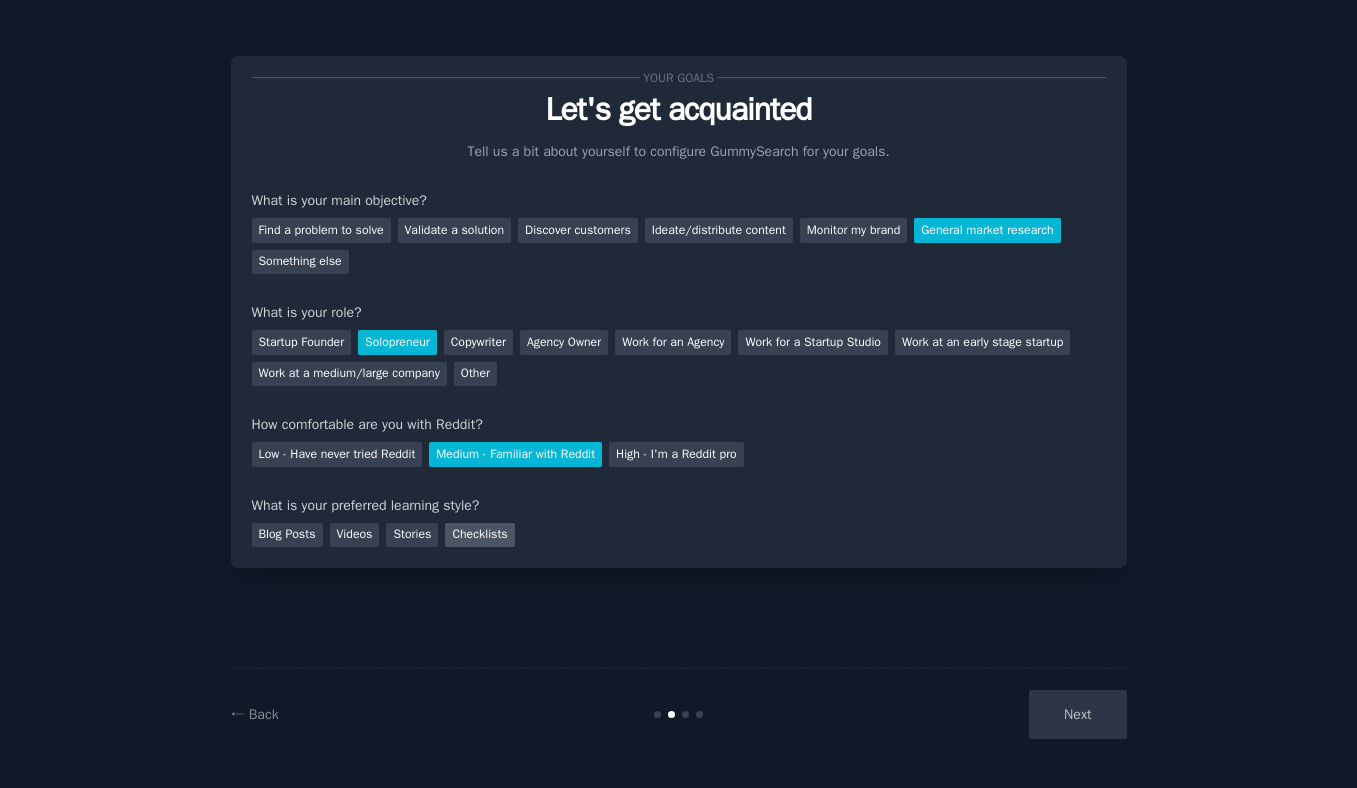 click on "Checklists" at bounding box center (479, 535) 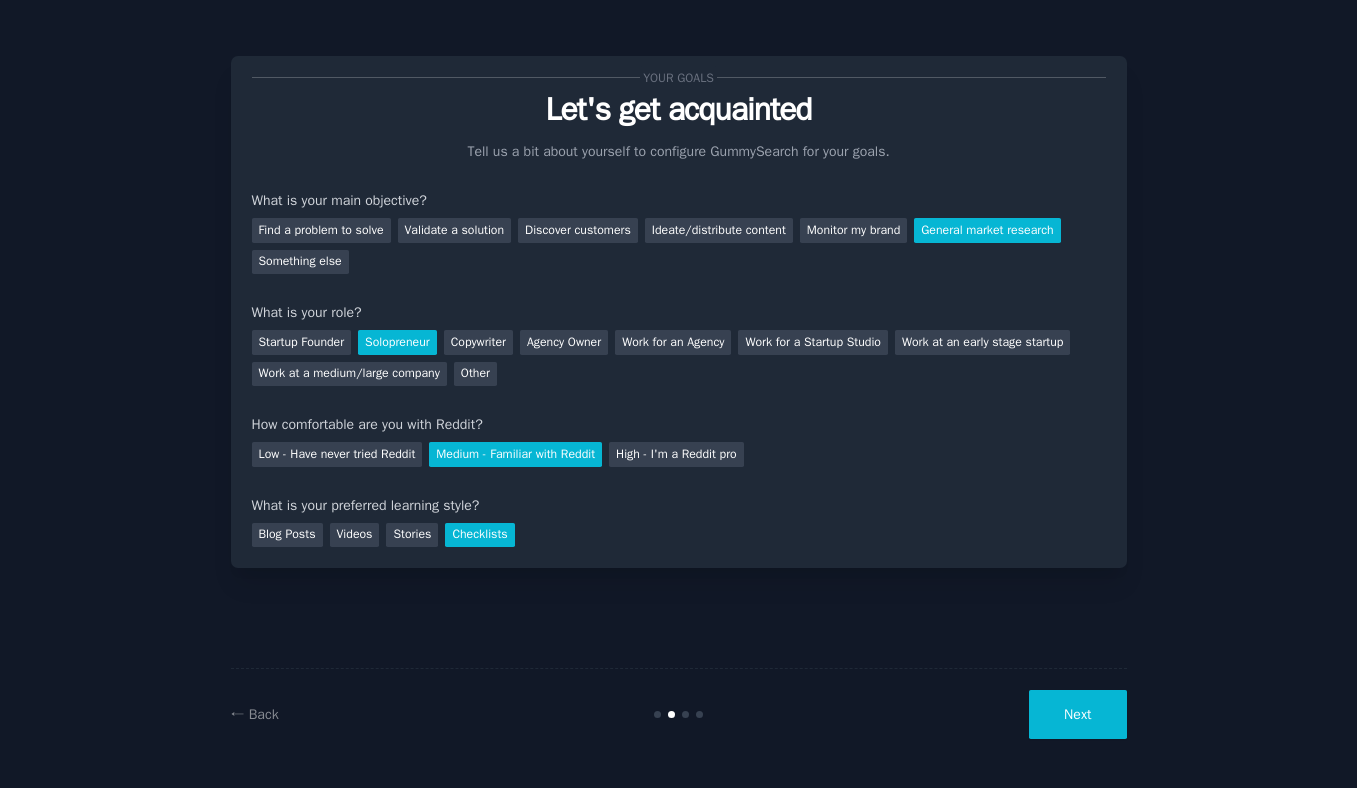 click on "Next" at bounding box center (1077, 714) 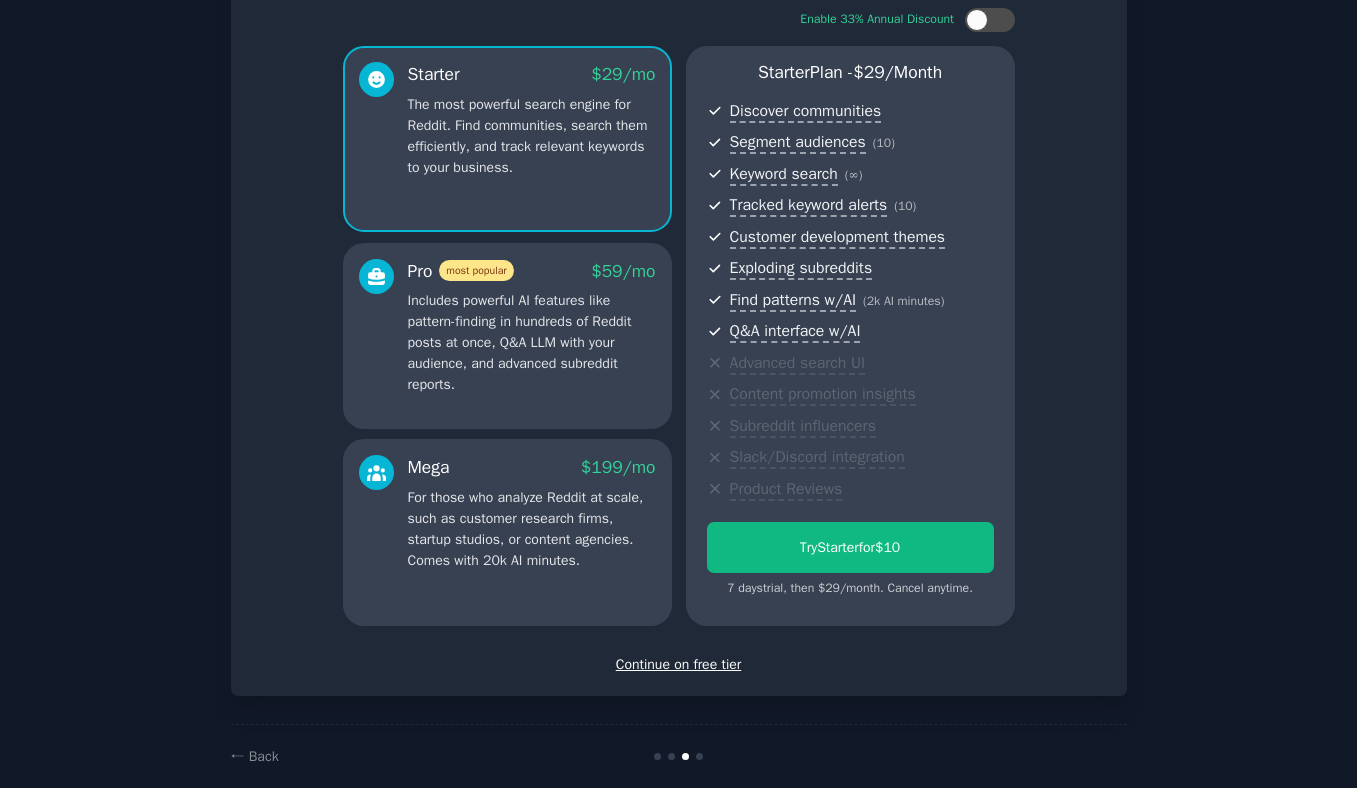 scroll, scrollTop: 160, scrollLeft: 0, axis: vertical 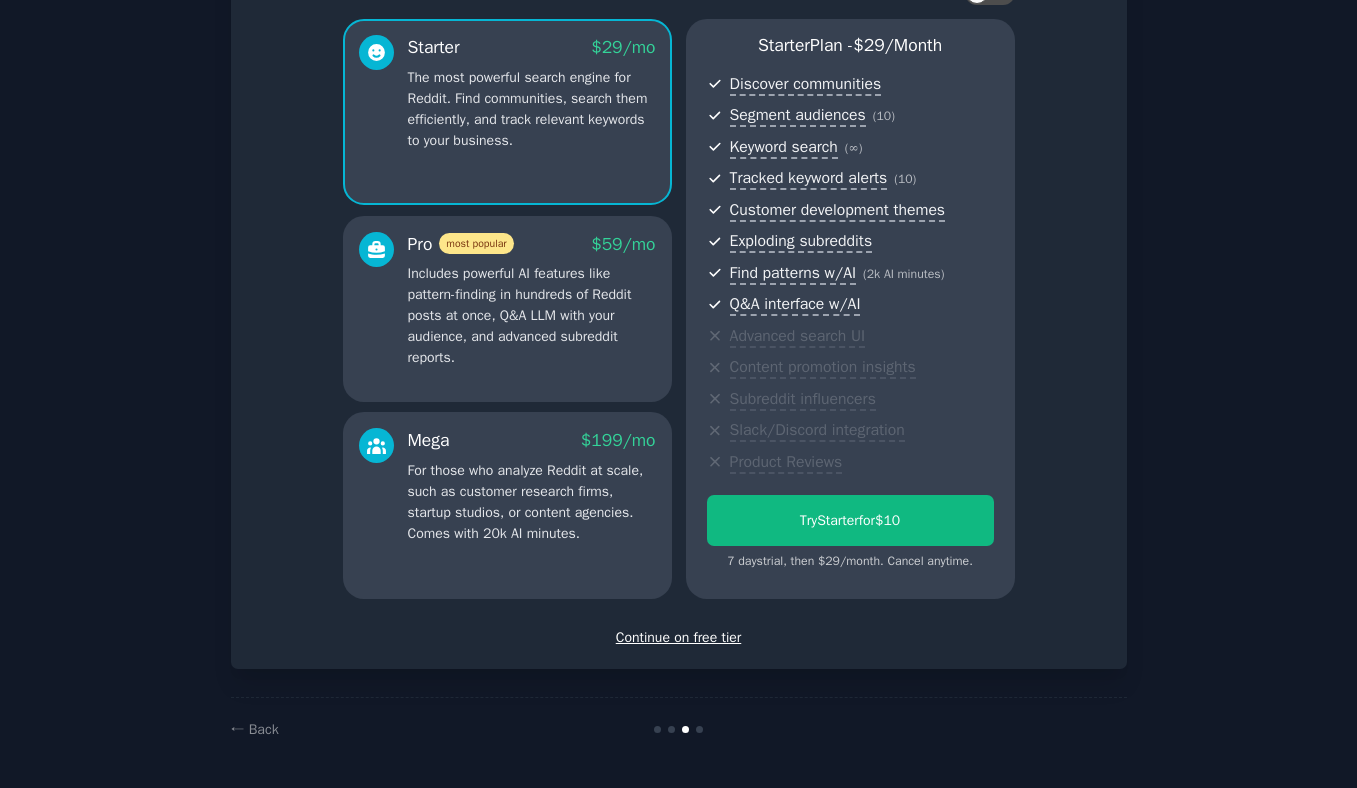click on "Continue on free tier" at bounding box center [679, 637] 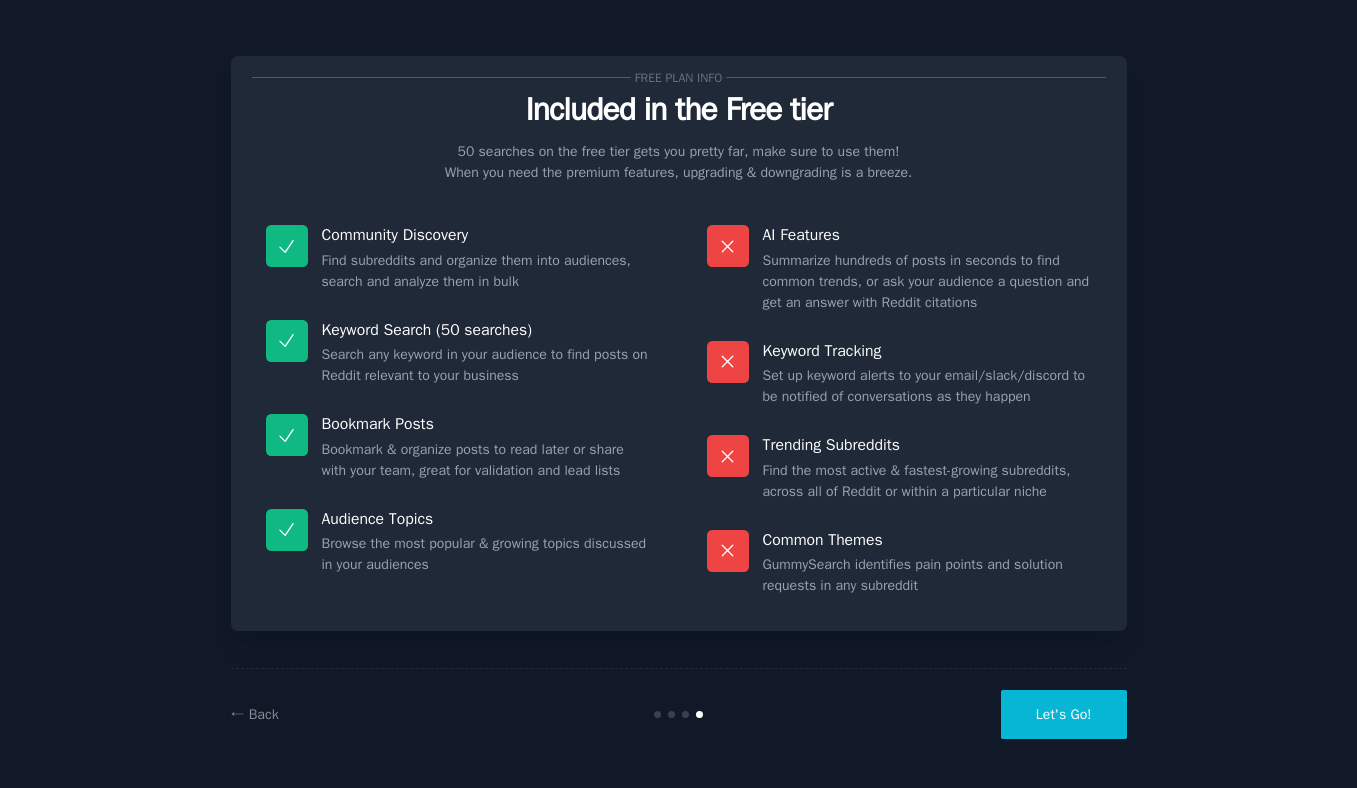 click on "Let's Go!" at bounding box center [1064, 714] 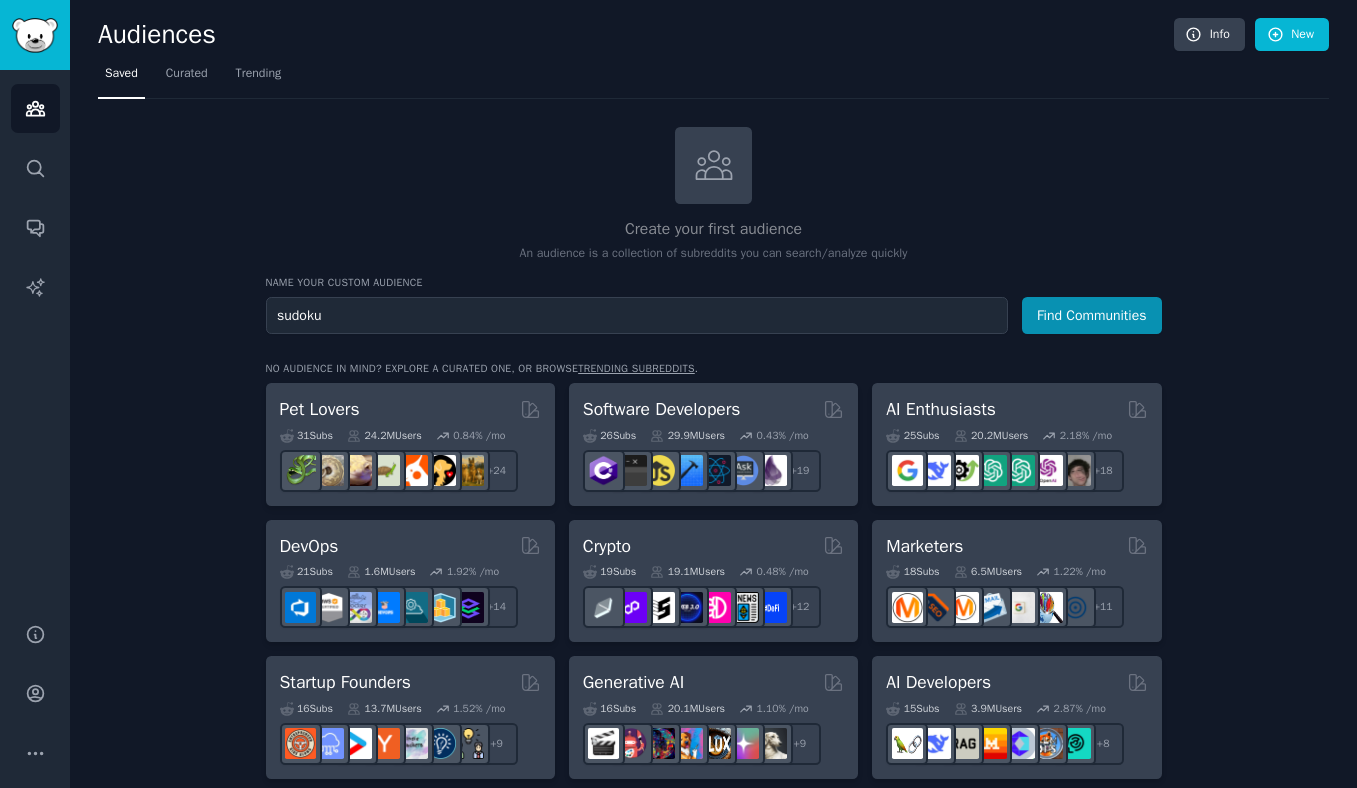 type on "sudoku" 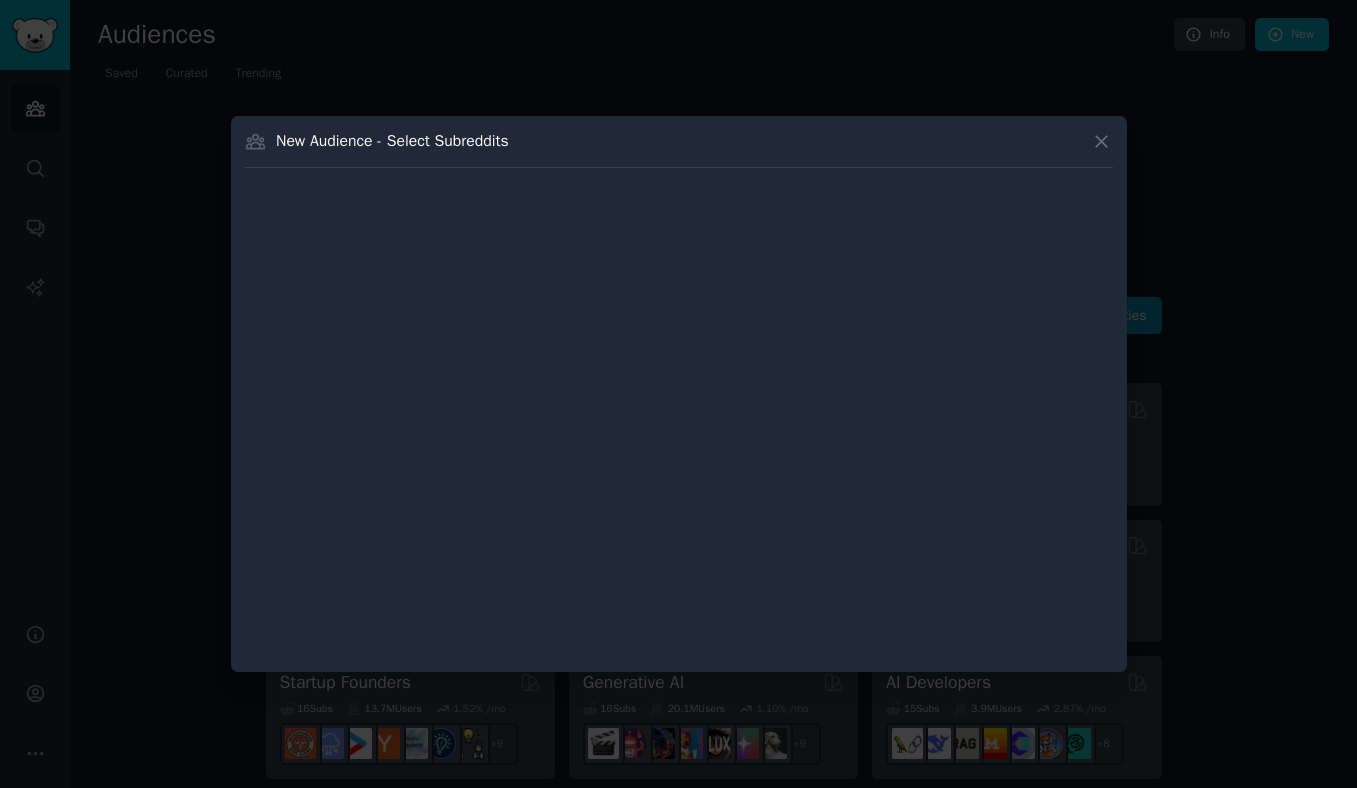 type 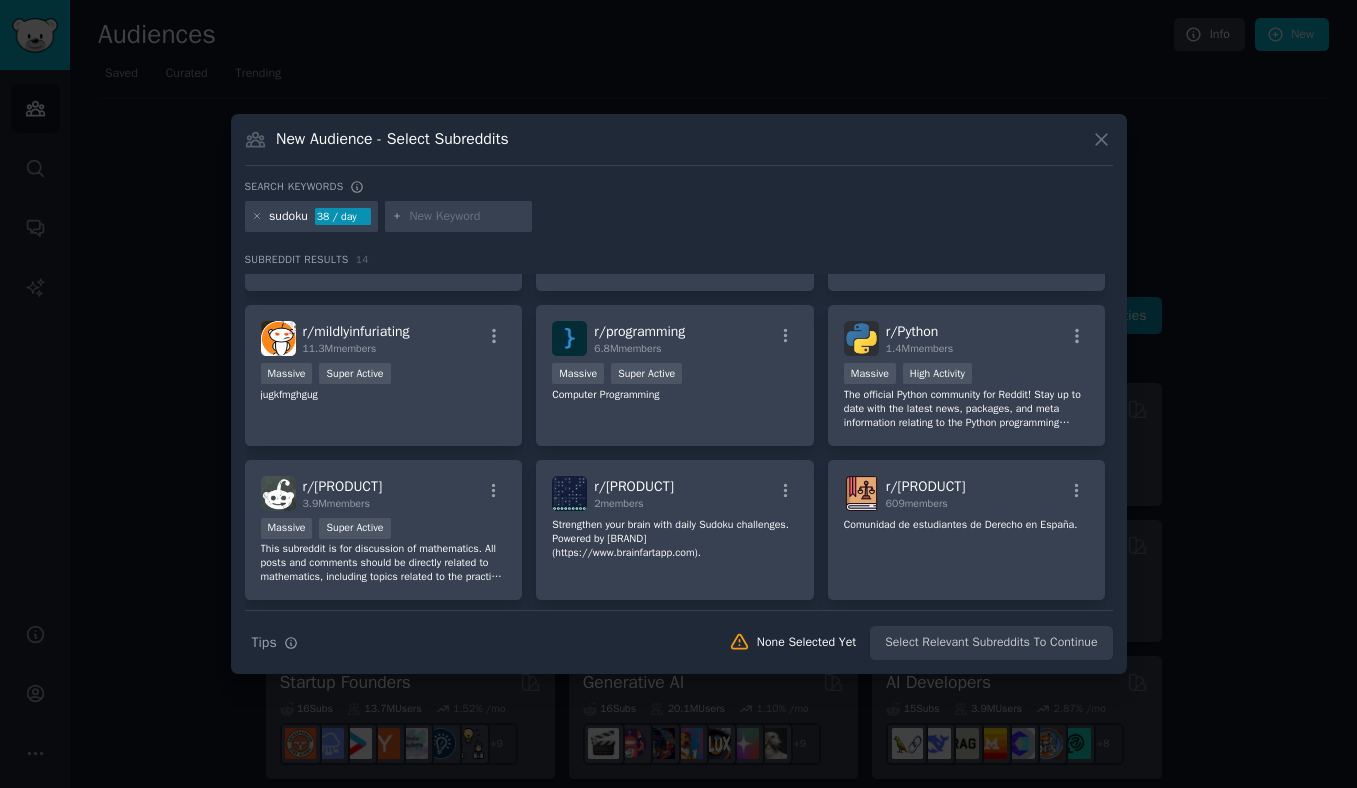 scroll, scrollTop: 279, scrollLeft: 0, axis: vertical 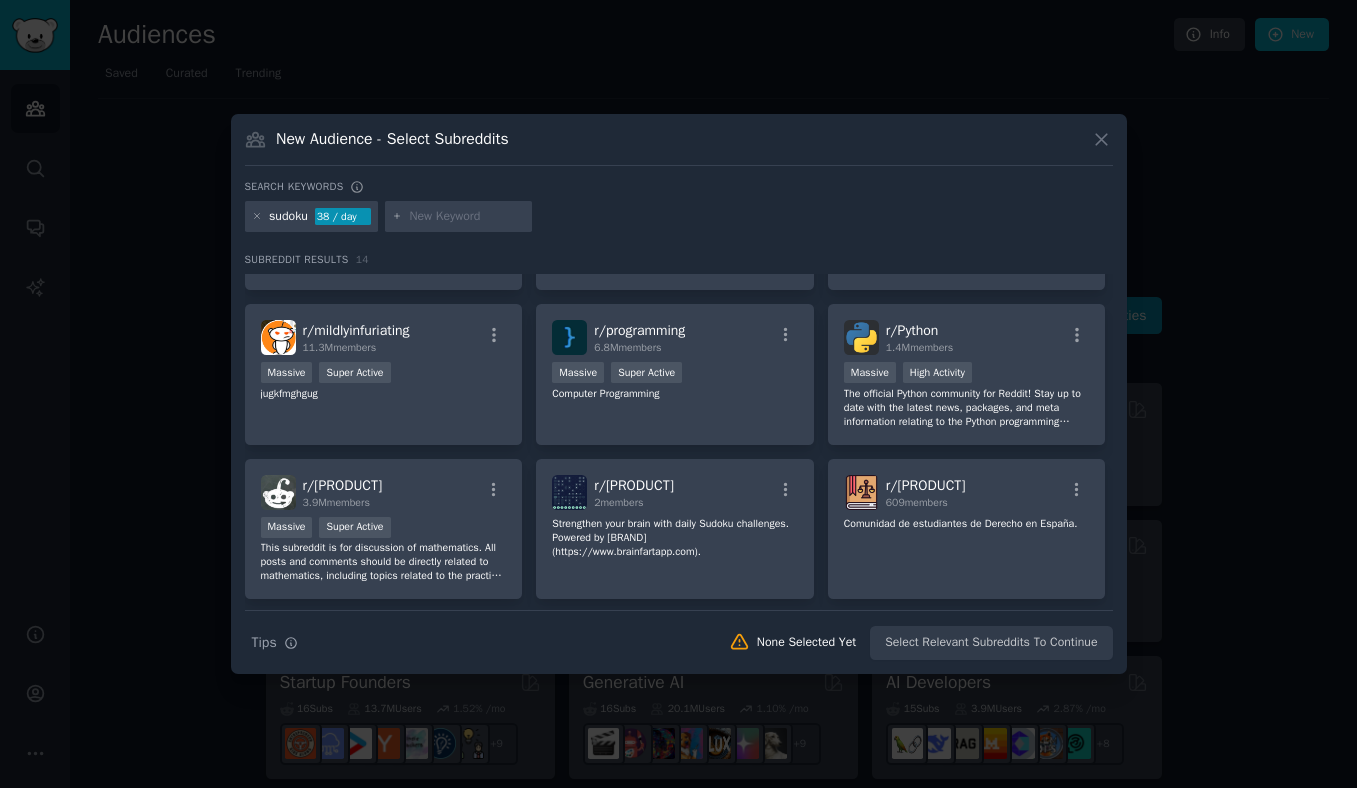 click 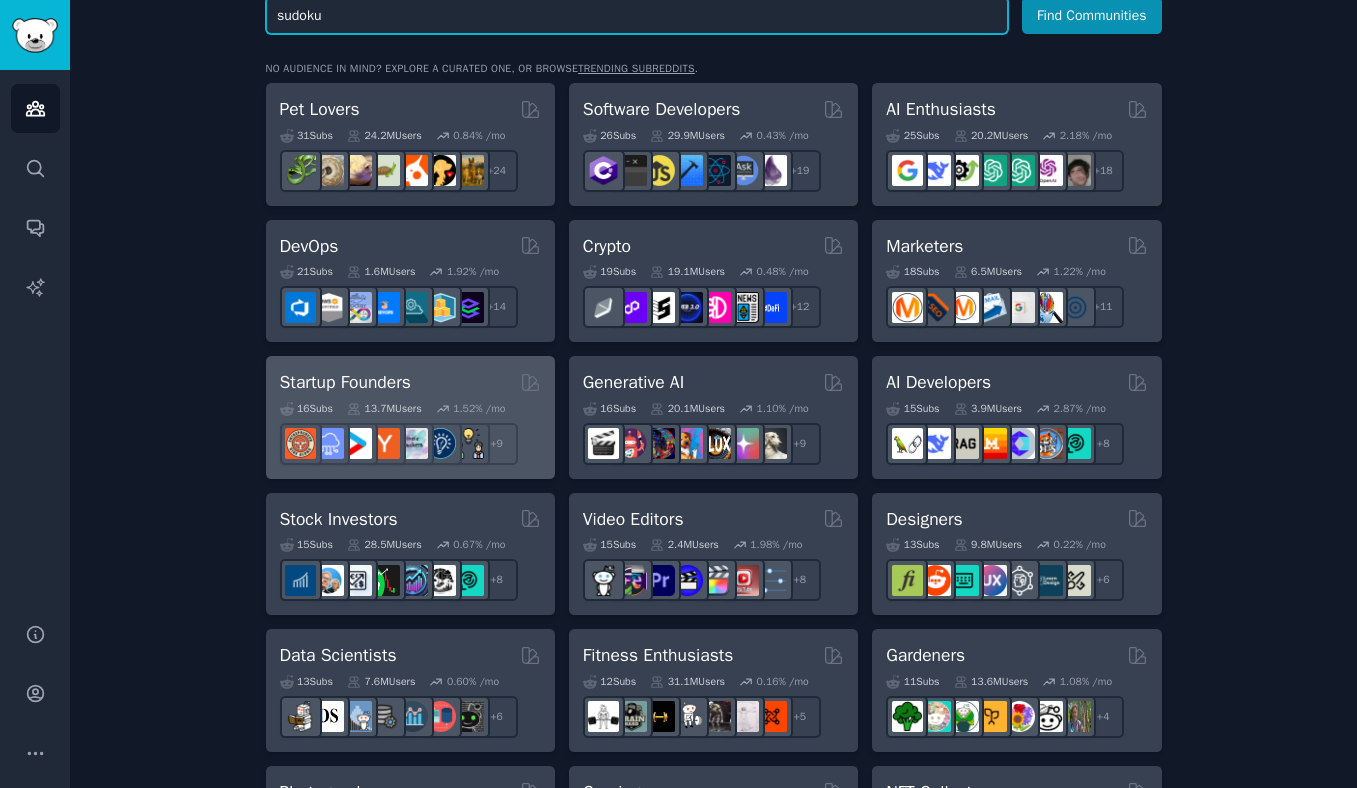 scroll, scrollTop: 0, scrollLeft: 0, axis: both 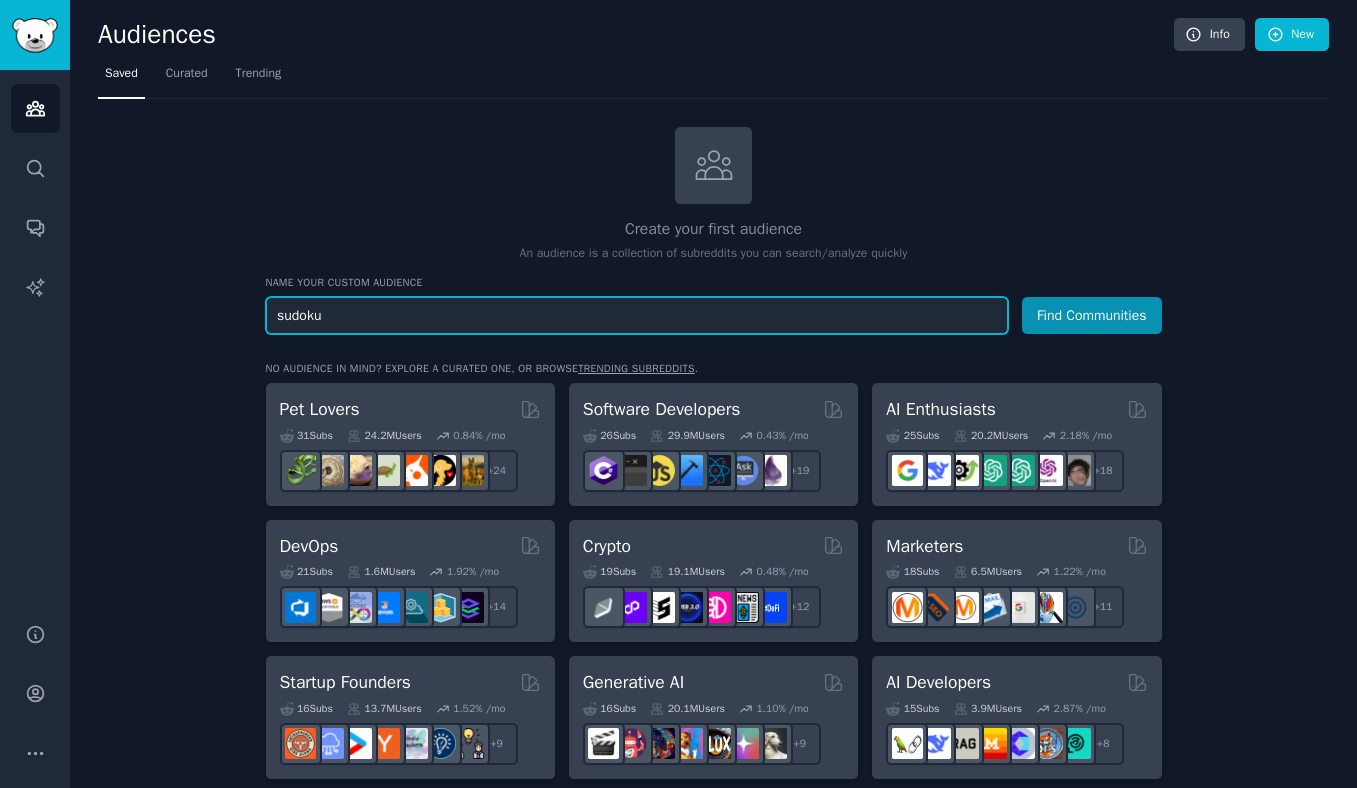drag, startPoint x: 334, startPoint y: 321, endPoint x: 323, endPoint y: 251, distance: 70.85902 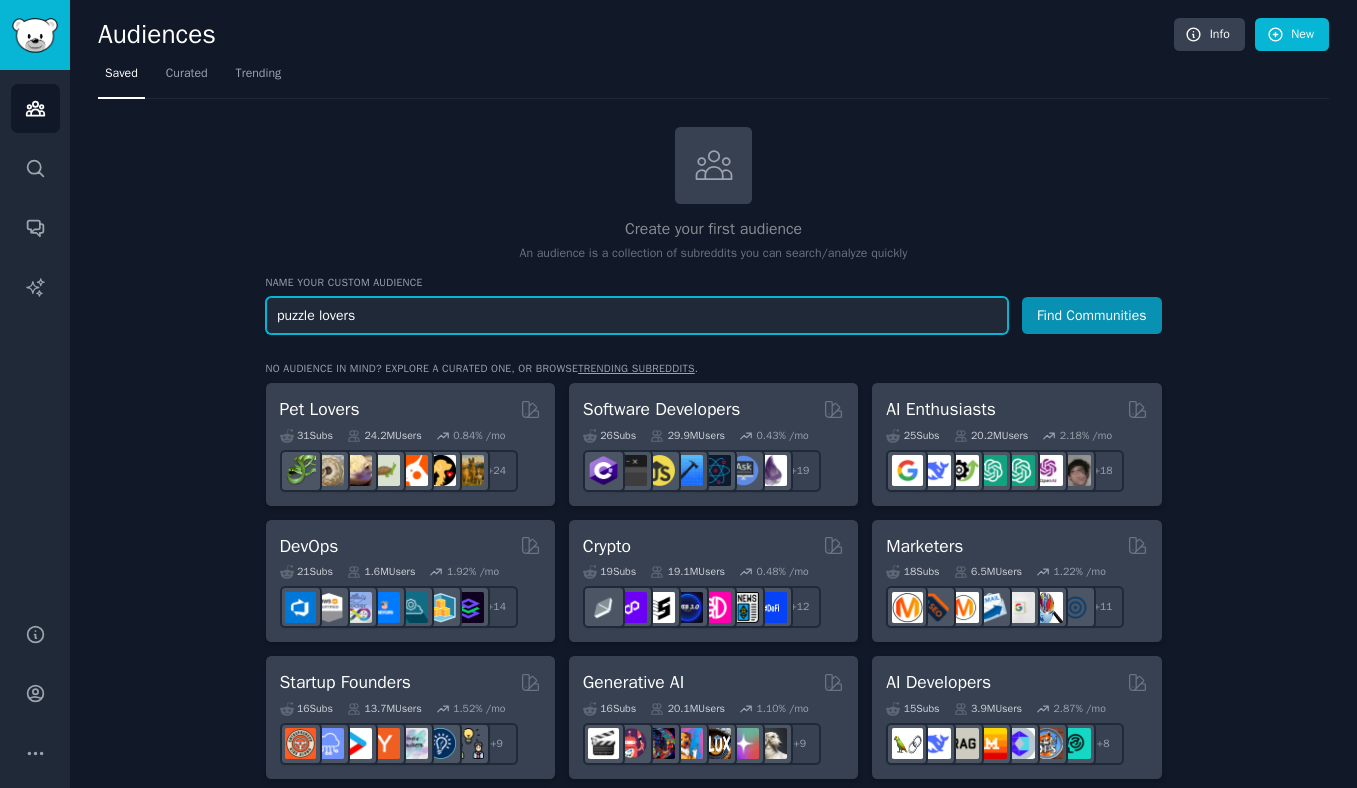 type on "puzzle lovers" 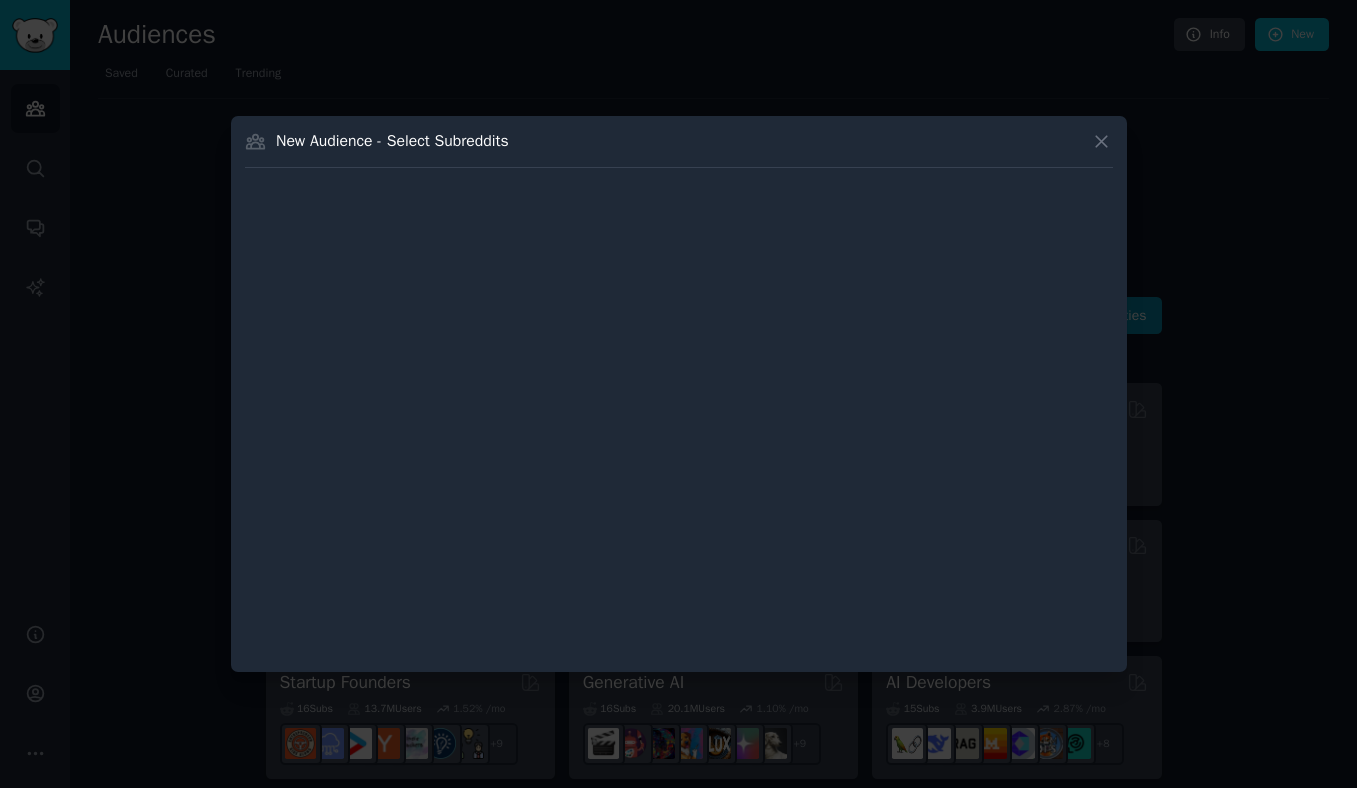 type 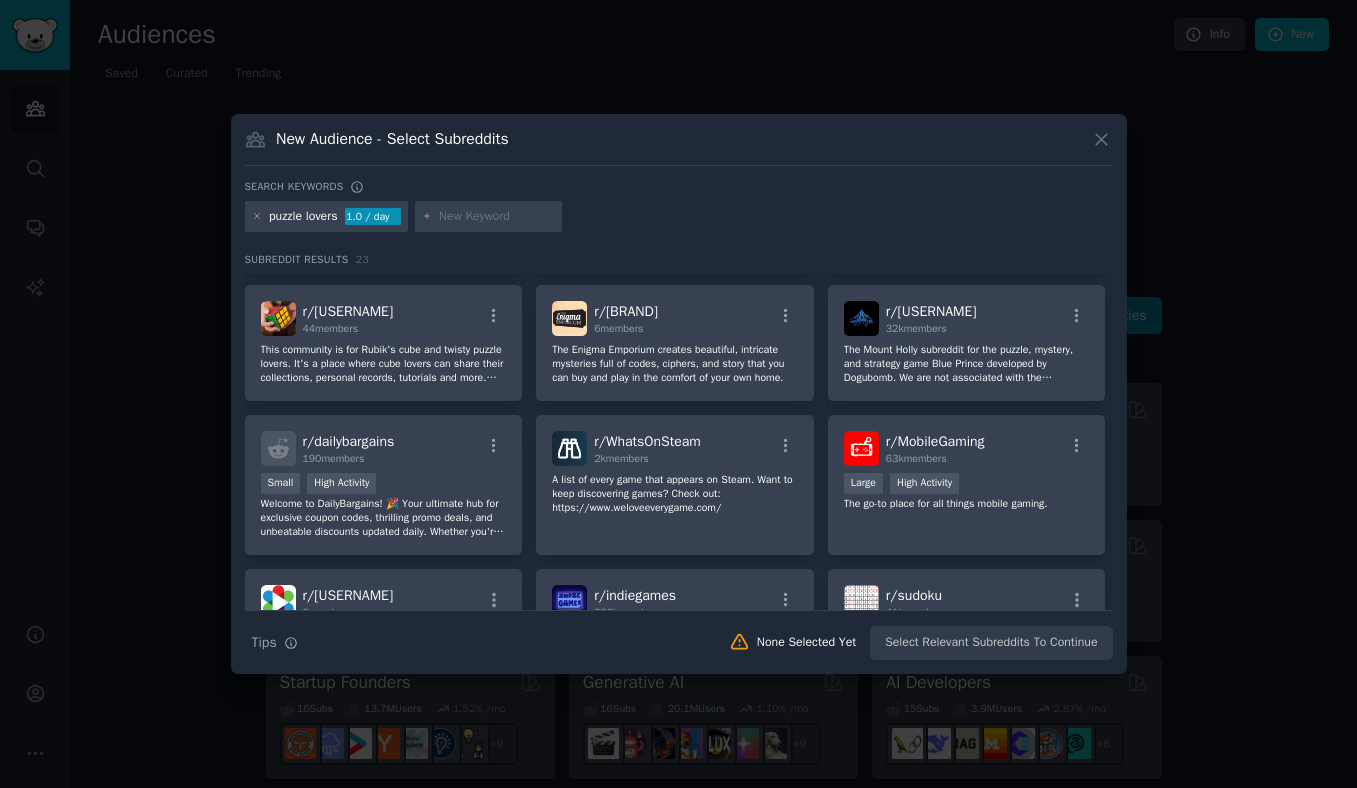 scroll, scrollTop: 454, scrollLeft: 0, axis: vertical 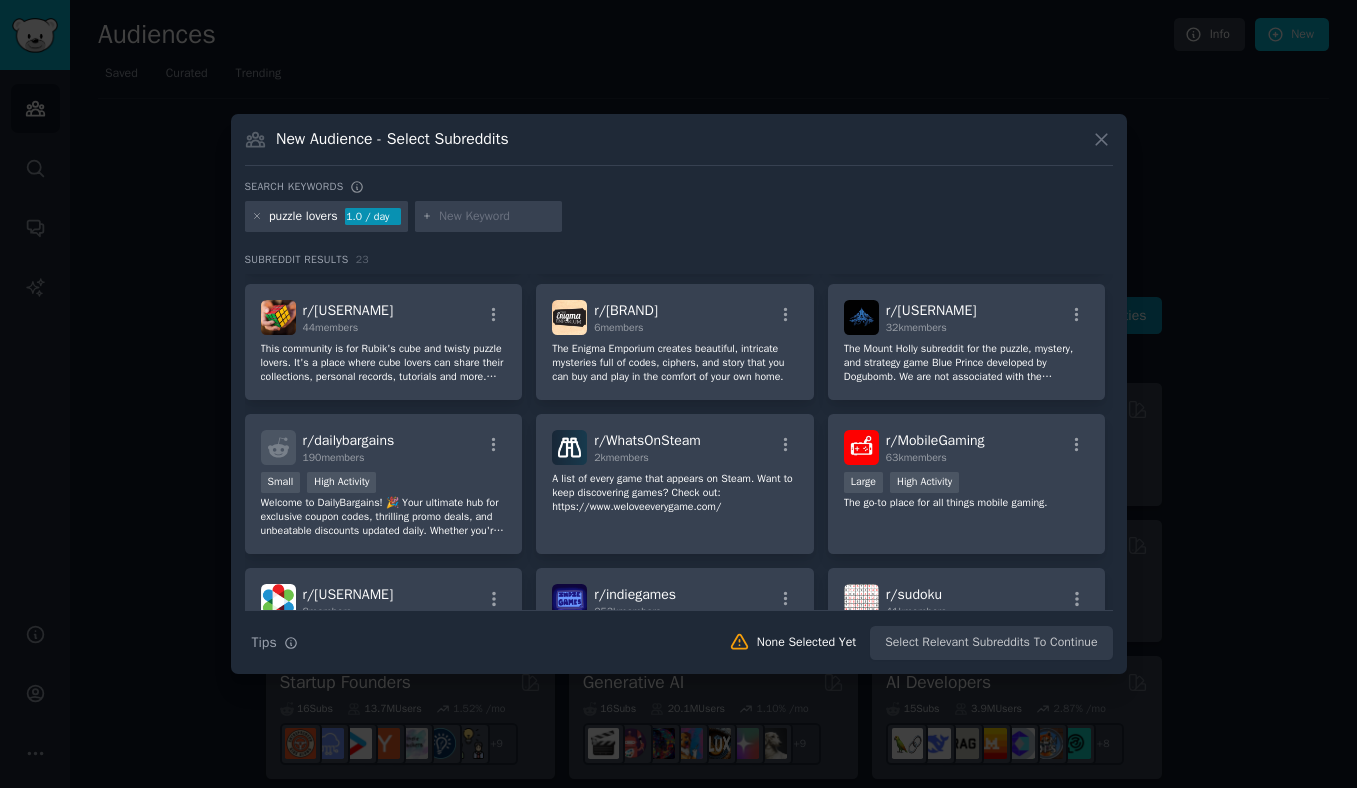 click 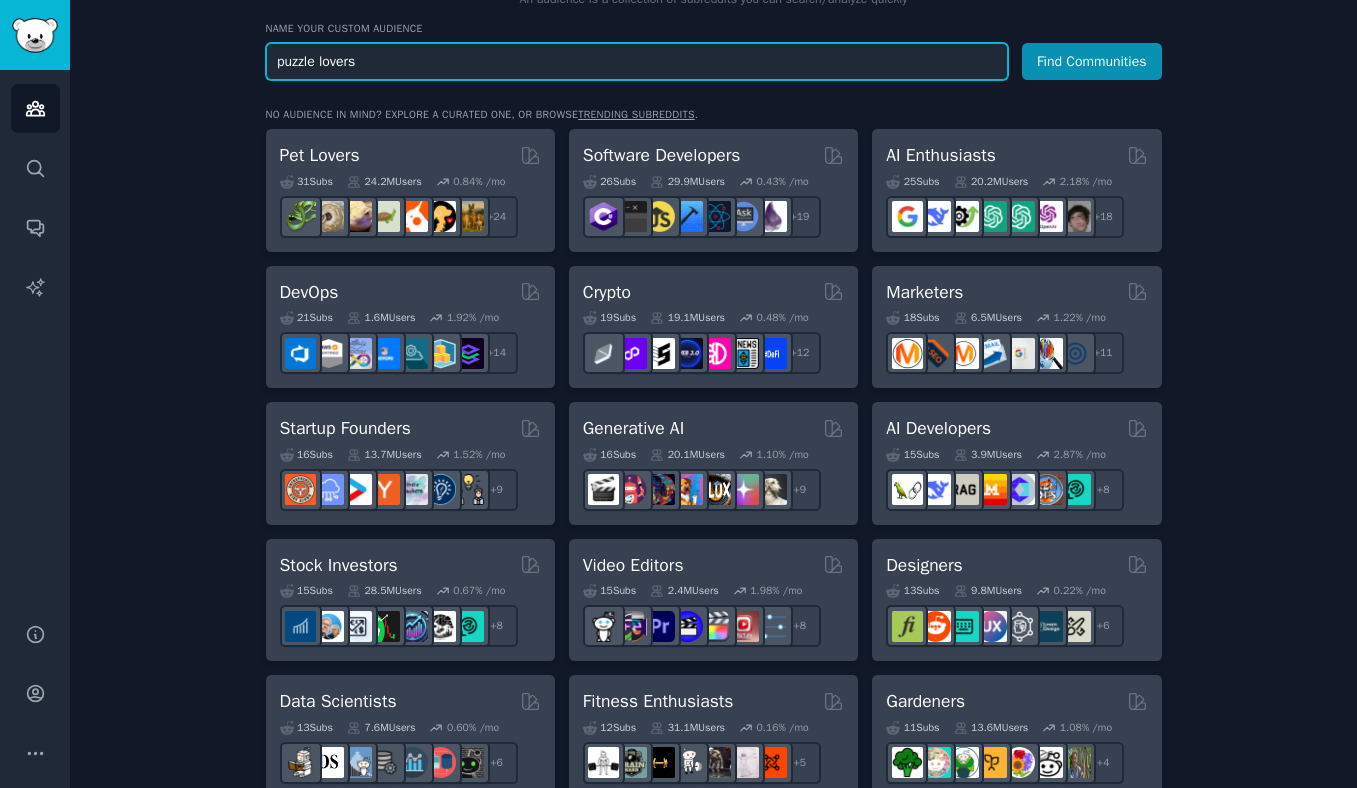 scroll, scrollTop: 244, scrollLeft: 0, axis: vertical 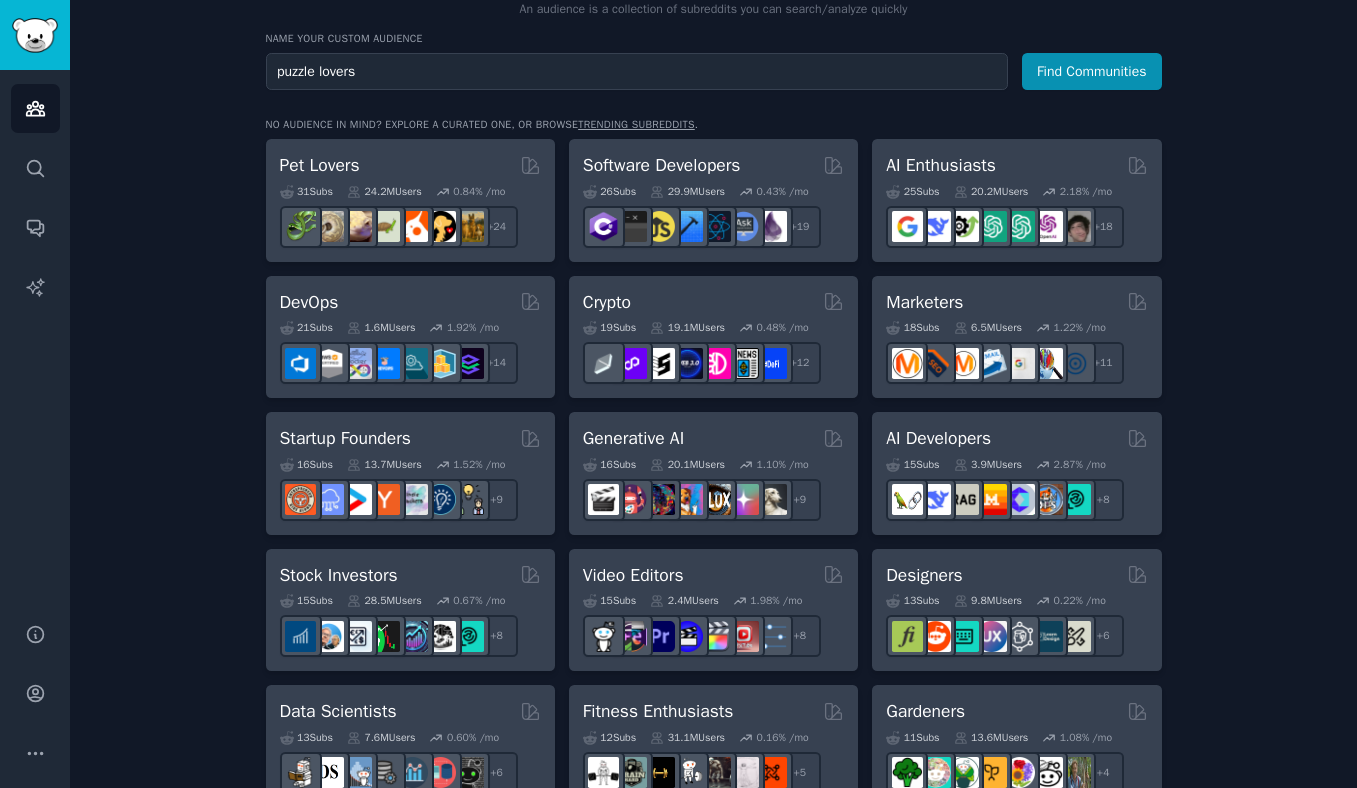 click on "Create your first audience An audience is a collection of subreddits you can search/analyze quickly Name your custom audience Audience Name puzzle lovers Find Communities No audience in mind? Explore a curated one, or browse  trending subreddits . Pet Lovers 31  Sub s 24.2M  Users 0.84 % /mo r/turtle + 24 Software Developers 26  Sub s 29.9M  Users 0.43 % /mo r/AskComputerScience + 19 AI Enthusiasts 25  Sub s 20.2M  Users 2.18 % /mo r/DeepSeek + 18 DevOps 21  Sub s 1.6M  Users 1.92 % /mo r/aws_cdk + 14 Crypto 19  Sub s 19.1M  Users 0.48 % /mo + 12 Marketers 18  Sub s 6.5M  Users 1.22 % /mo + 11 Startup Founders 16  Sub s 13.7M  Users 1.52 % /mo + 9 Generative AI 16  Sub s 20.1M  Users 1.10 % /mo + 9 AI Developers 15  Sub s 3.9M  Users 2.87 % /mo + 8 Stock Investors 15  Sub s 28.5M  Users 0.67 % /mo + 8 Video Editors 15  Sub s 2.4M  Users 1.98 % /mo + 8 Designers 13  Sub s 9.8M  Users 0.22 % /mo r/logodesign + 6 Data Scientists 13  Sub s 7.6M  Users 0.60 % /mo + 6 Fitness Enthusiasts 12  Sub s 31.1M  Users 0.16" at bounding box center (713, 960) 